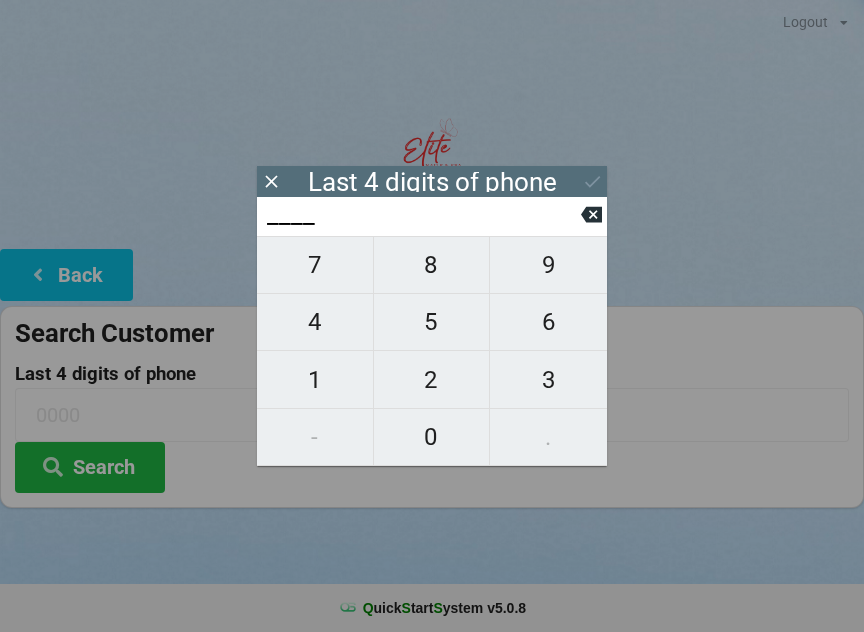 scroll, scrollTop: 0, scrollLeft: 0, axis: both 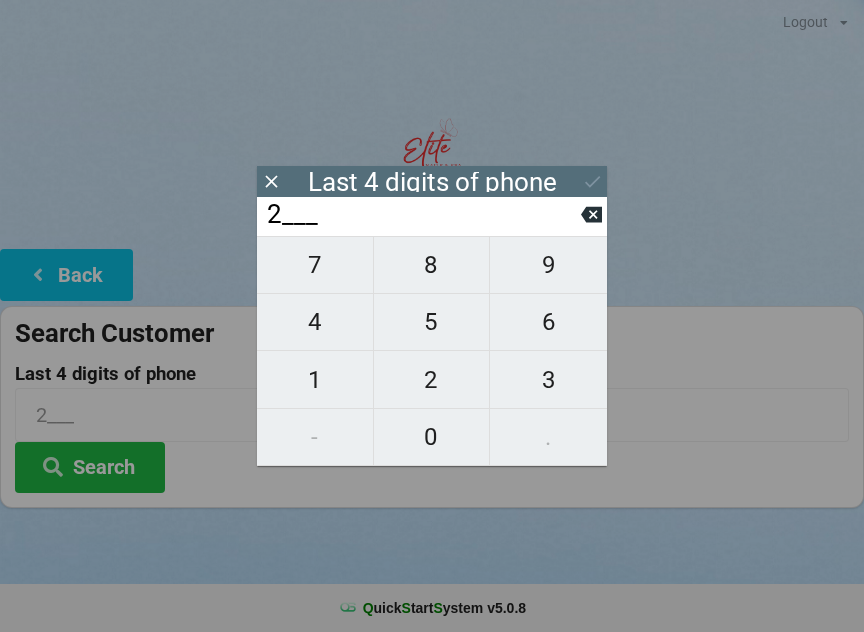 click on "5" at bounding box center [315, 265] 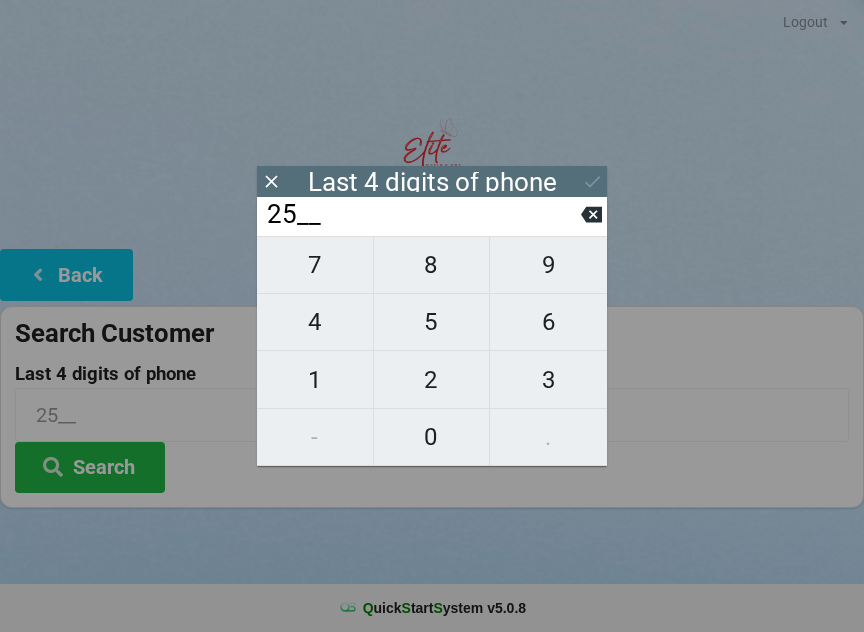 click at bounding box center [591, 214] 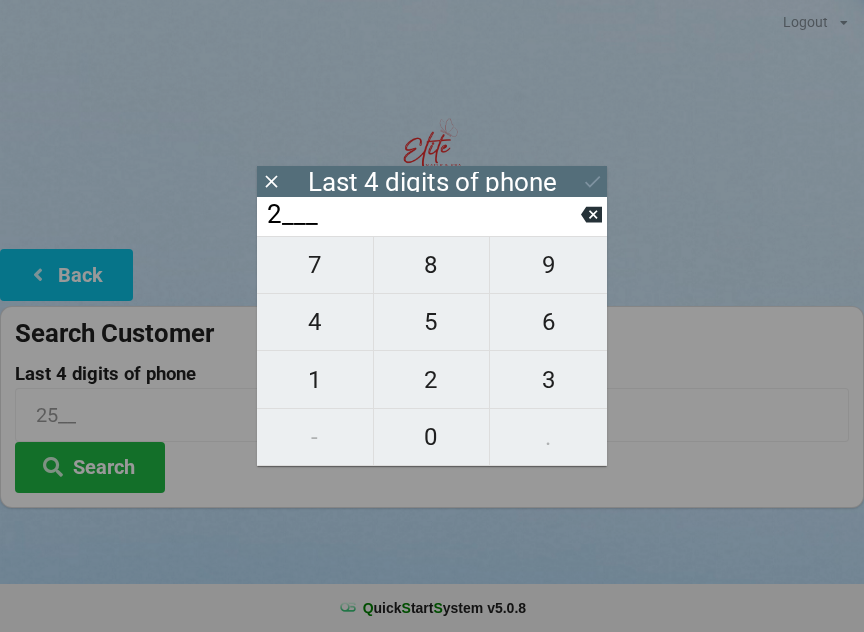 click on "0" at bounding box center (315, 265) 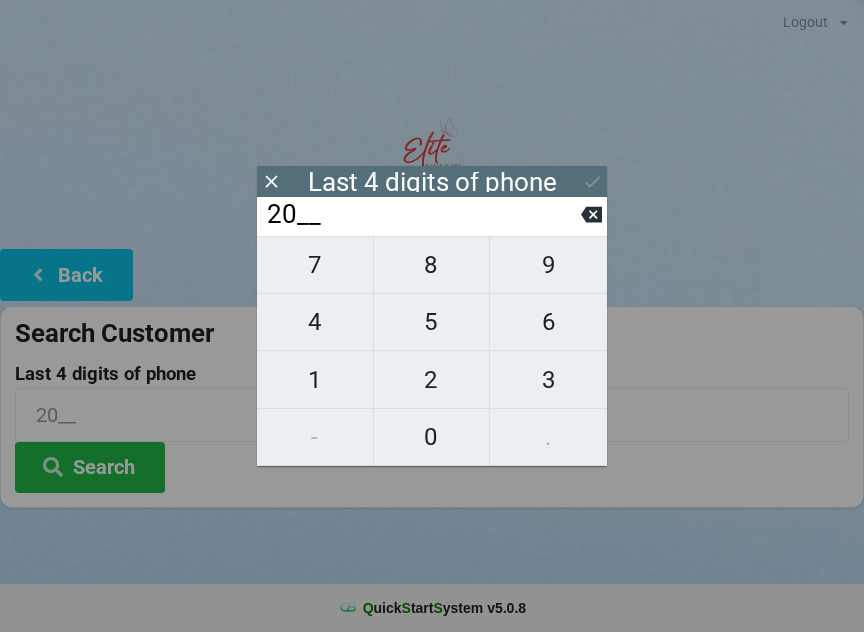 click on "5" at bounding box center (315, 265) 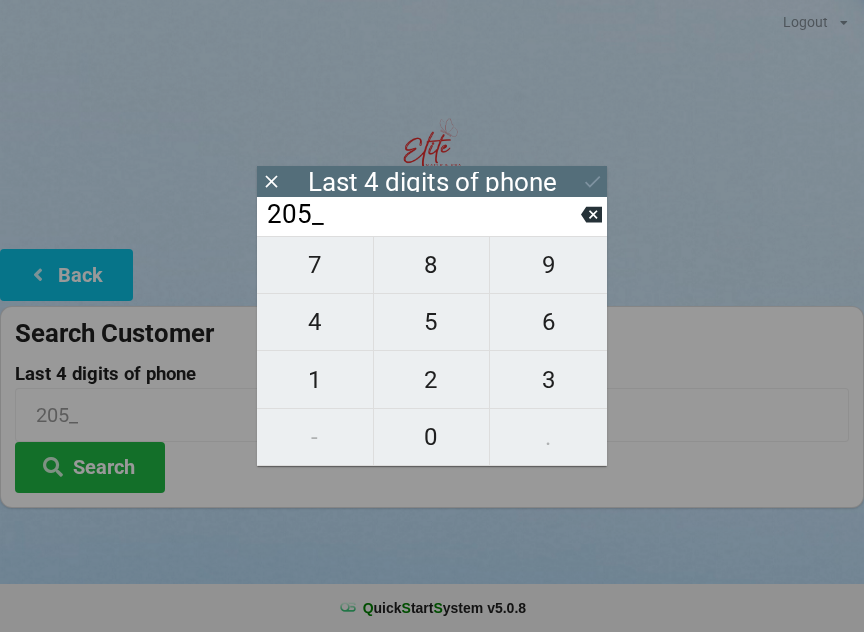 click on "5" at bounding box center [315, 265] 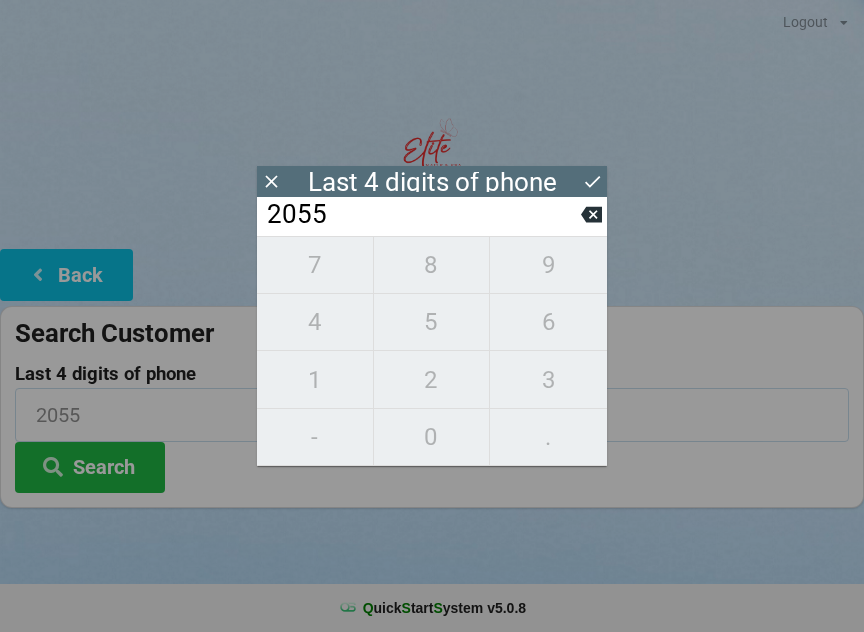 click on "2055" at bounding box center (432, 414) 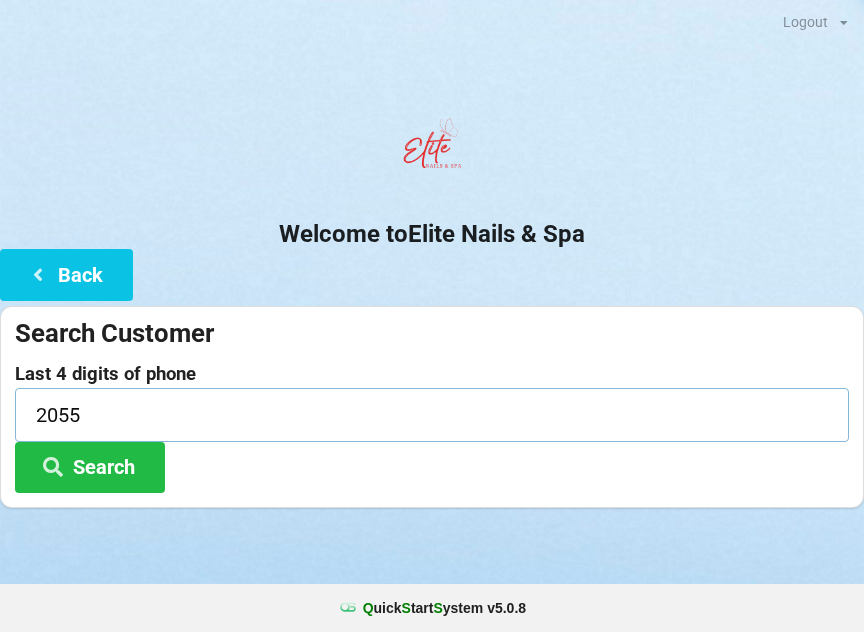 click on "2055" at bounding box center [432, 414] 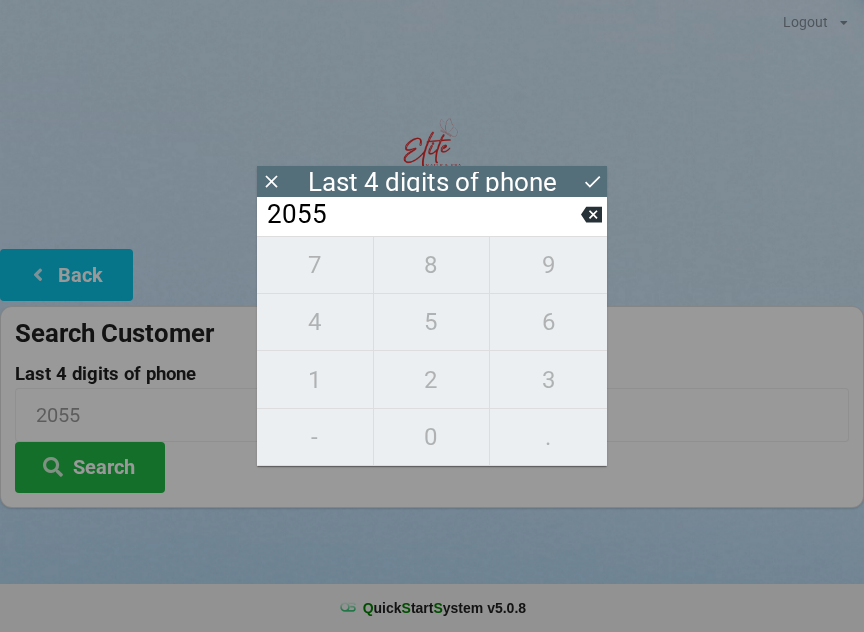 click at bounding box center [271, 181] 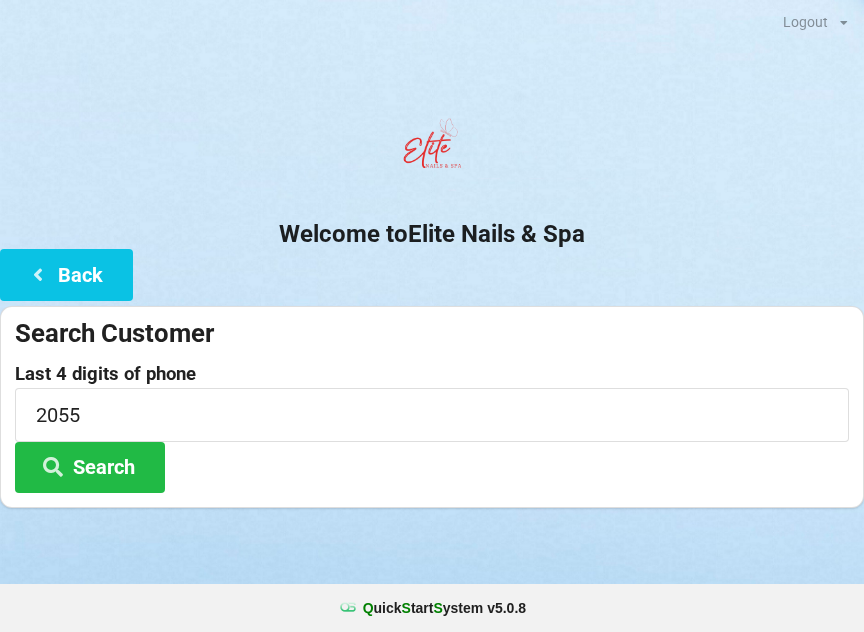 click on "Search" at bounding box center (90, 467) 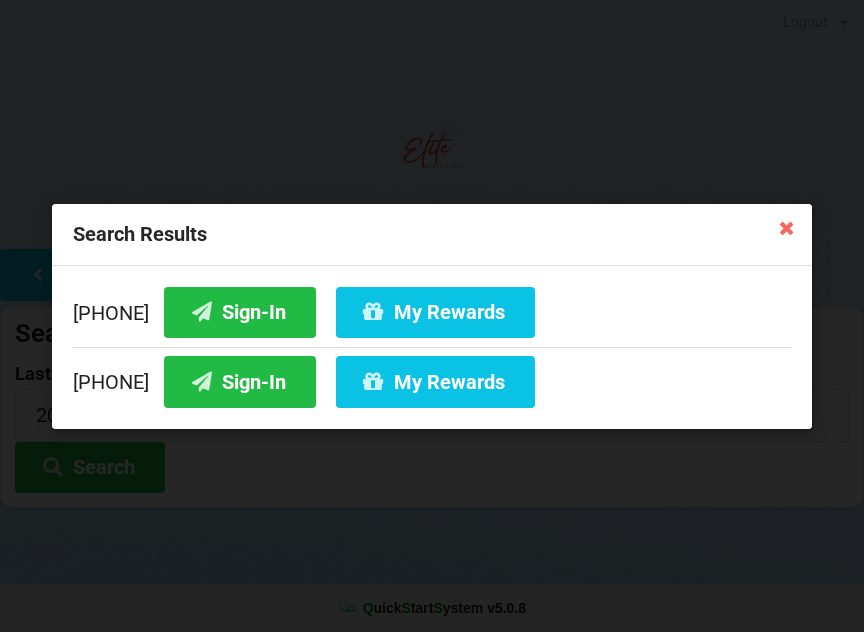 click on "Sign-In" at bounding box center (240, 311) 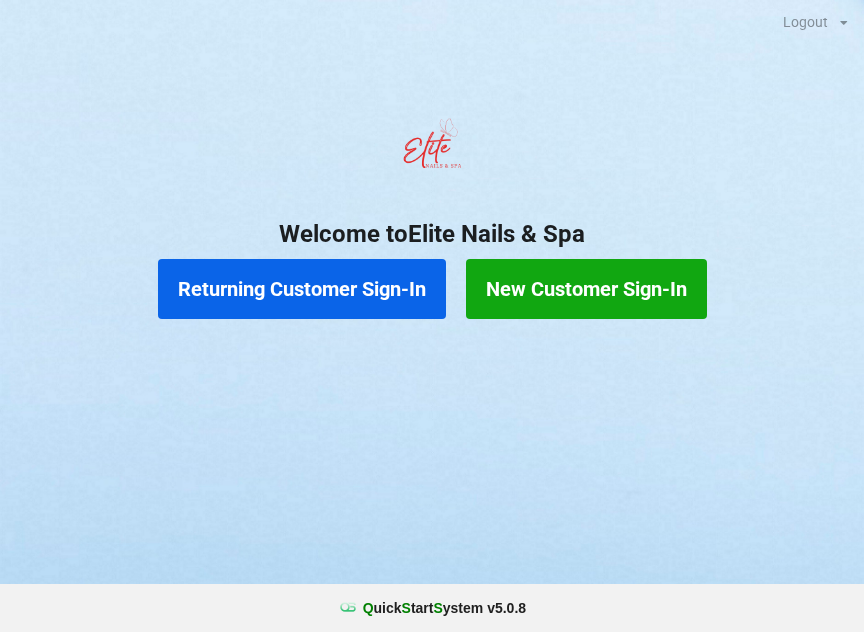 click on "Returning Customer Sign-In" at bounding box center (302, 289) 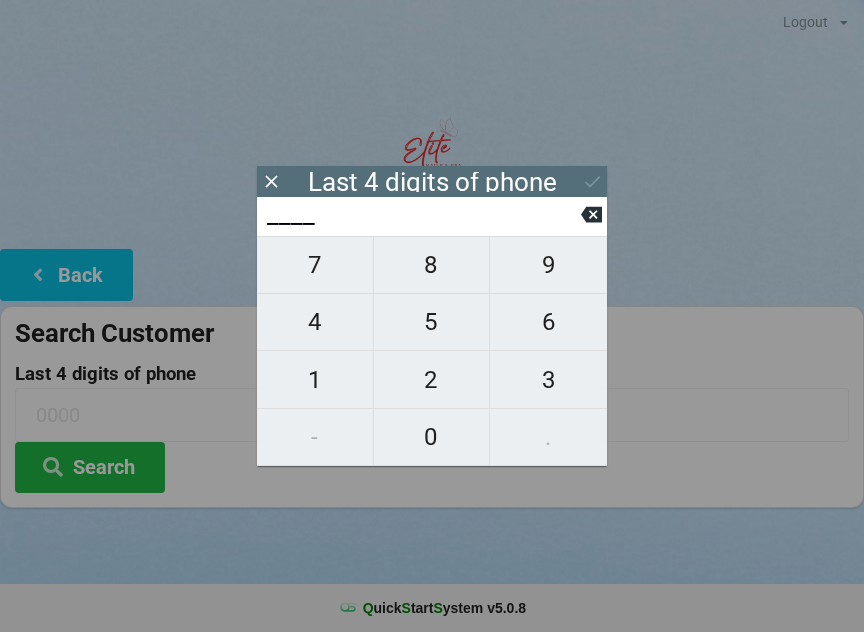 click on "0" at bounding box center (315, 265) 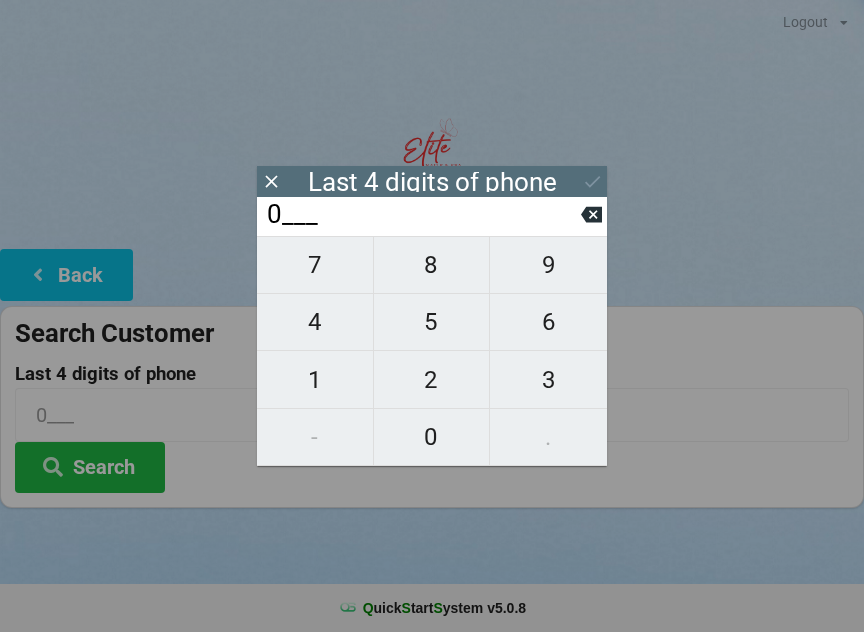 click on "1" at bounding box center (315, 265) 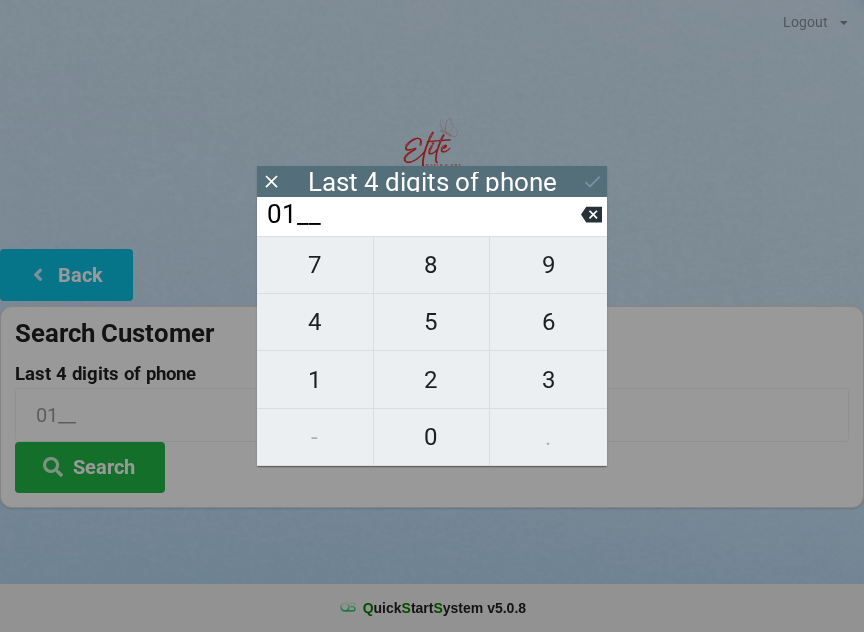 click on "5" at bounding box center (315, 265) 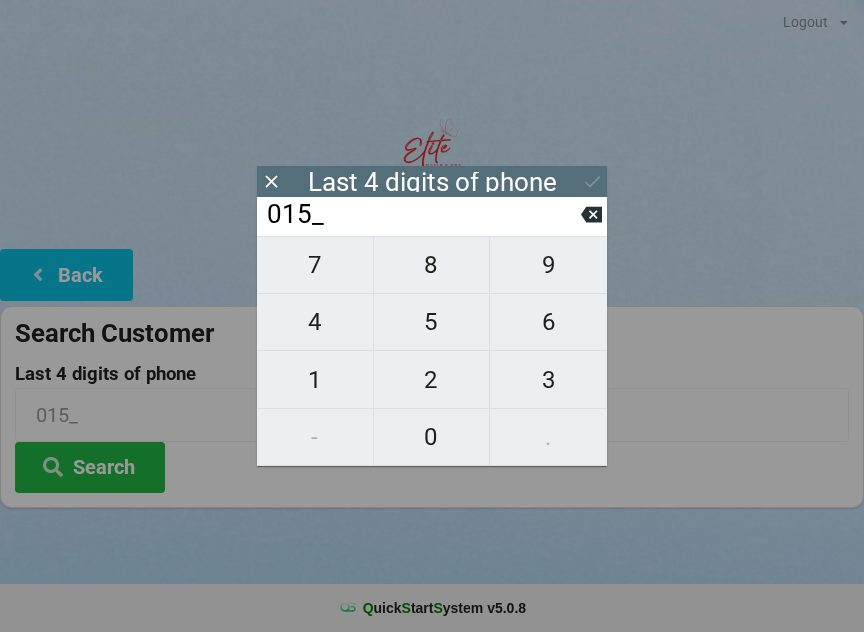 click on "9" at bounding box center (315, 265) 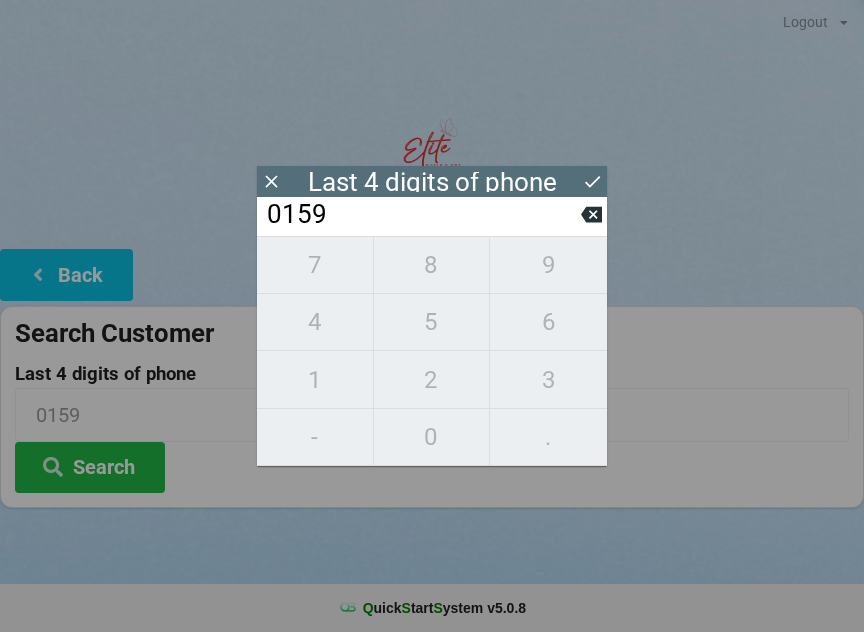 click on "Search" at bounding box center [90, 467] 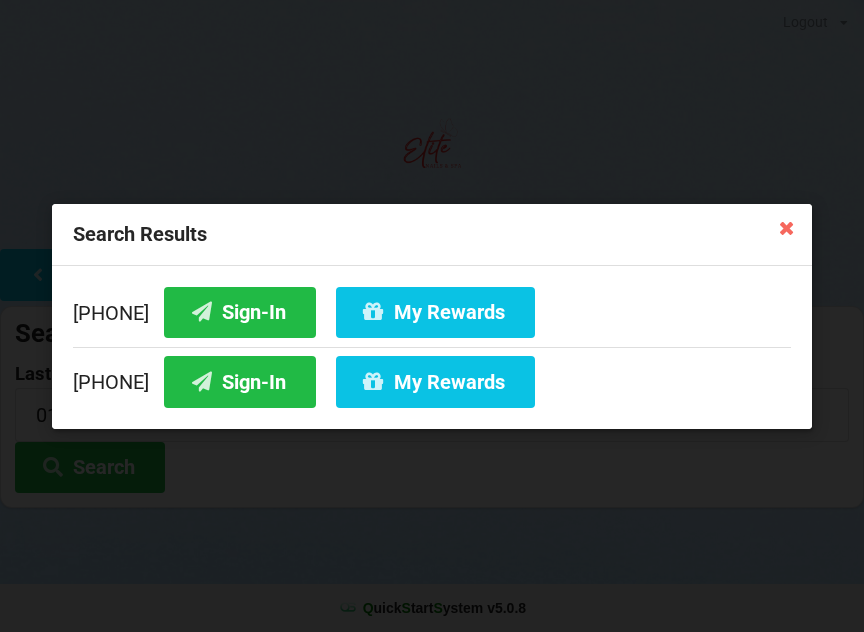 click on "Sign-In" at bounding box center (240, 311) 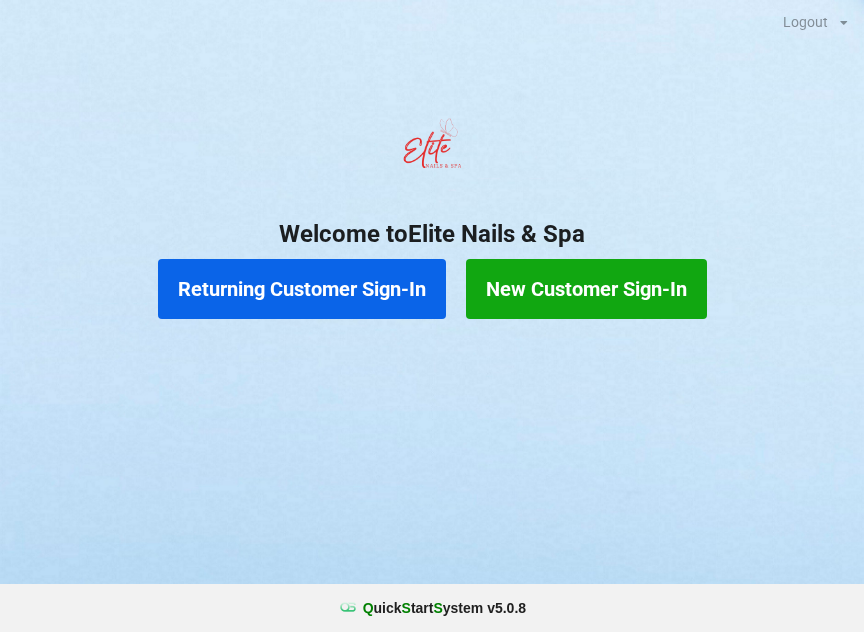 click on "Returning Customer Sign-In" at bounding box center [302, 289] 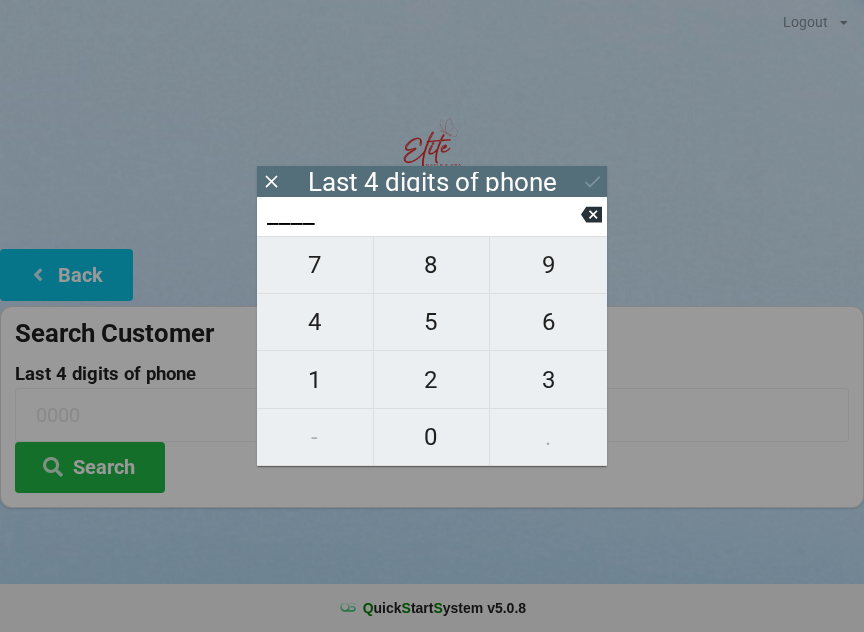 click on "Last 4 digits of phone" at bounding box center (432, 181) 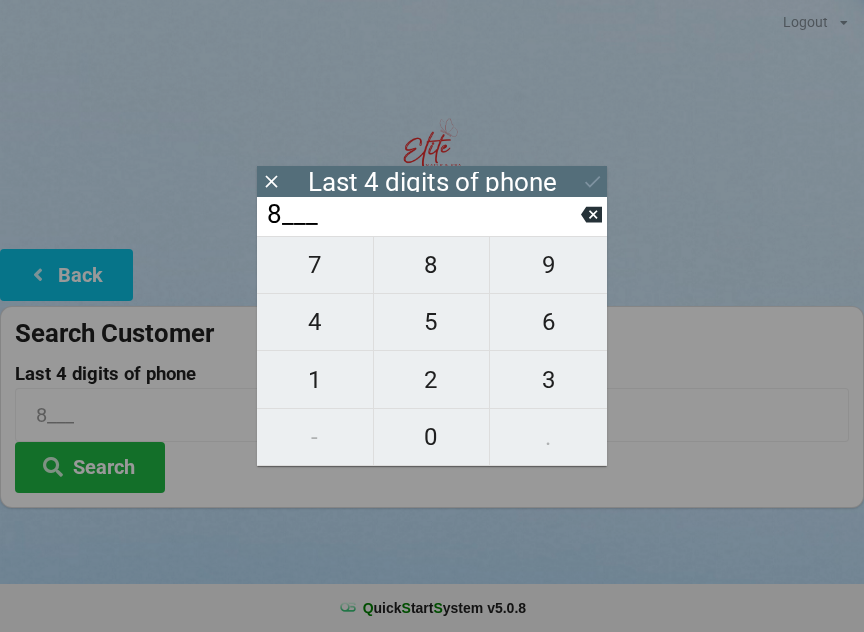 click on "6" at bounding box center (315, 265) 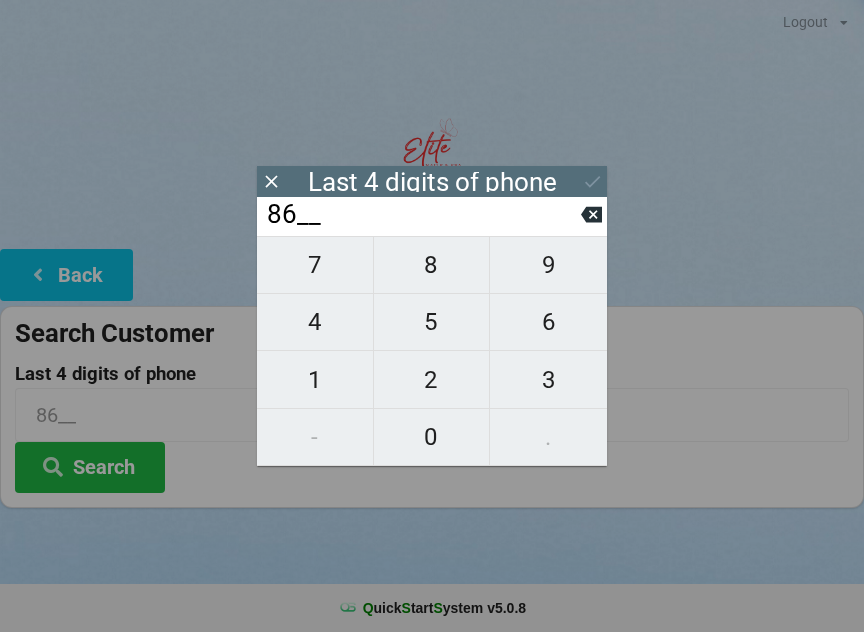 click on "3" at bounding box center (315, 265) 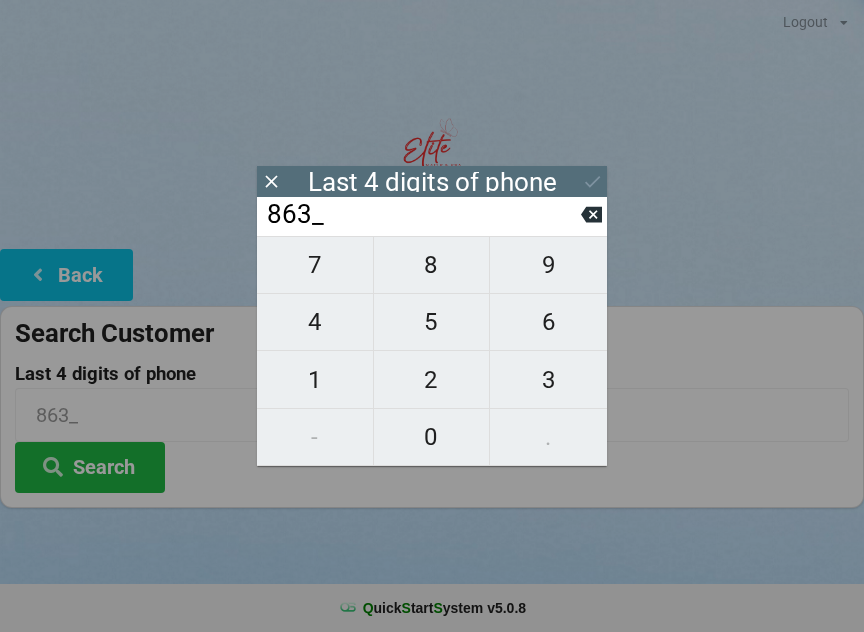 click on "7" at bounding box center [315, 265] 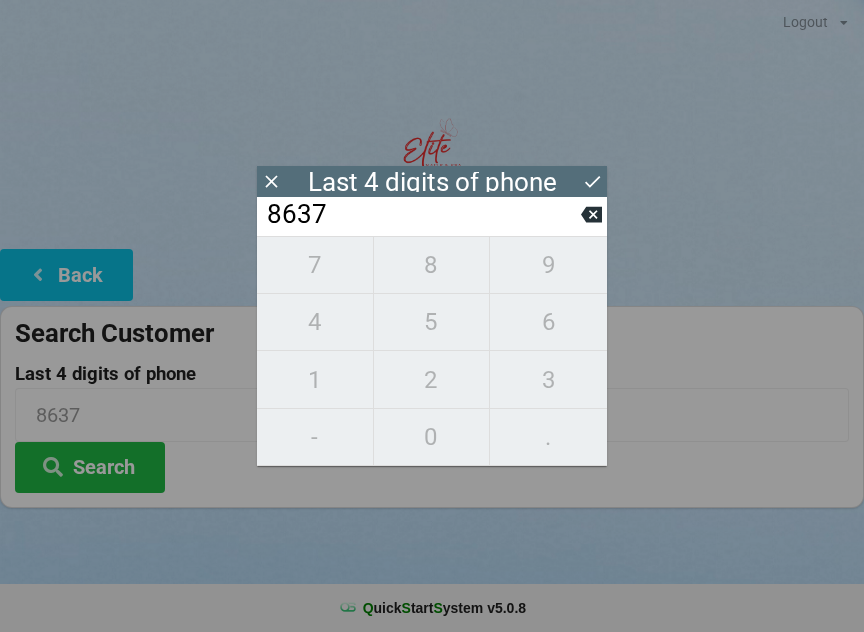 click on "7 8 9 4 5 6 1 2 3 - 0 ." at bounding box center [432, 351] 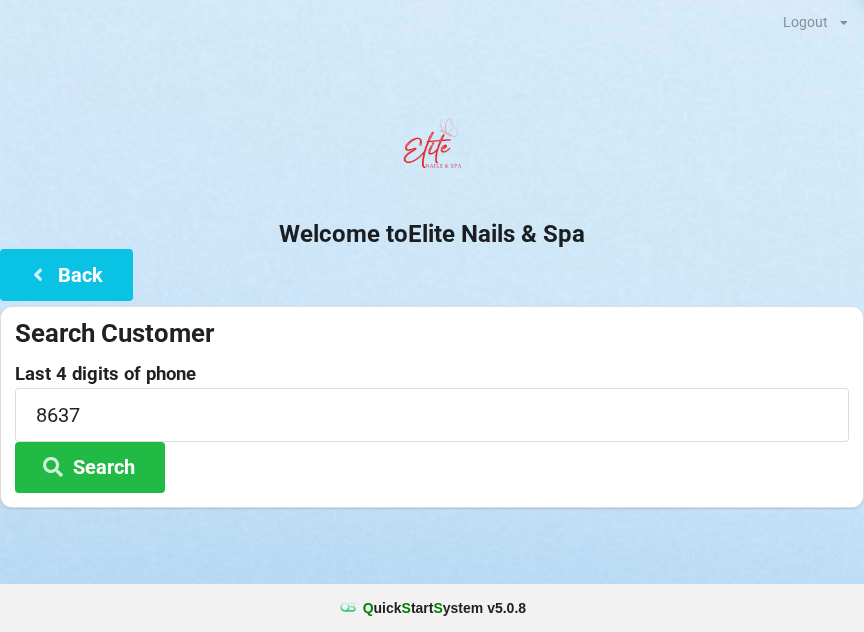click on "Back" at bounding box center (66, 274) 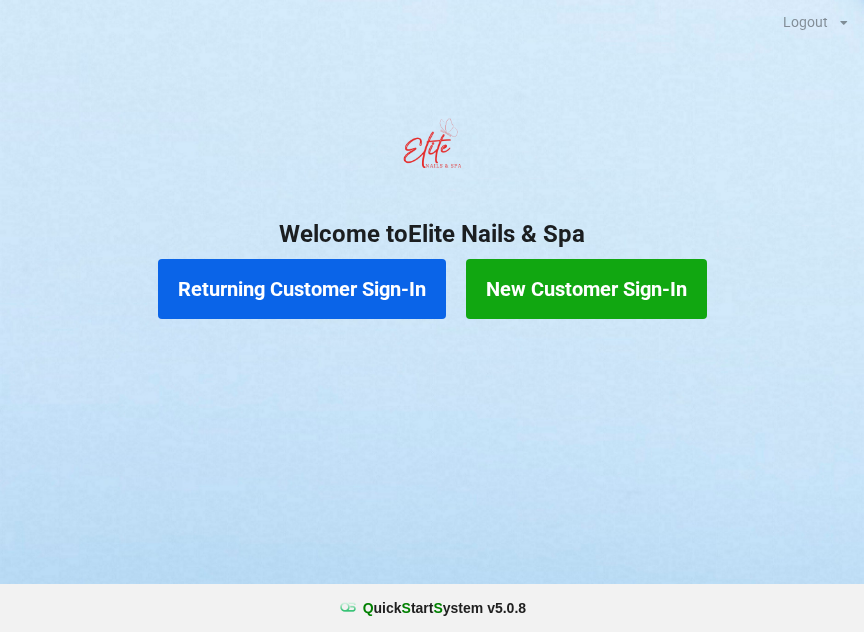 click on "New Customer Sign-In" at bounding box center (586, 289) 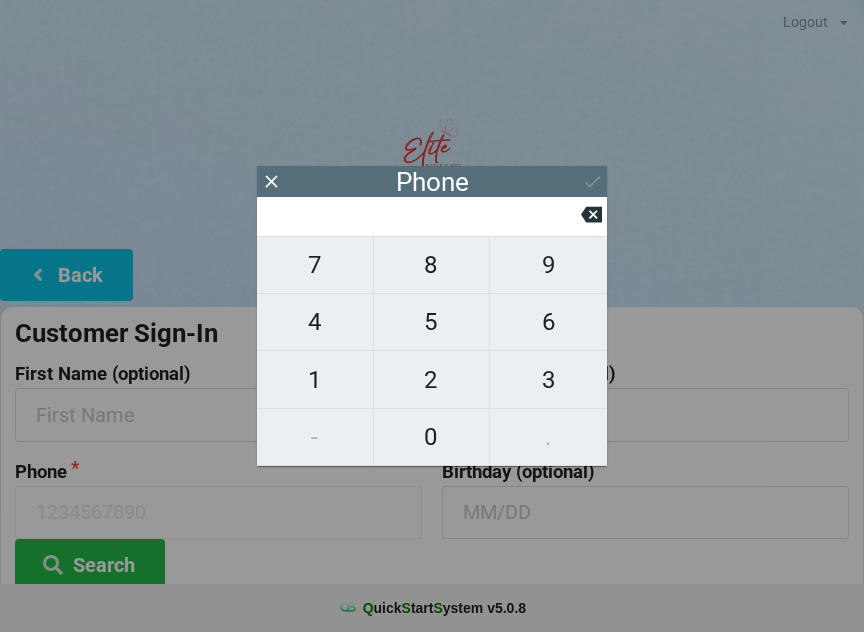 click on "8" at bounding box center [315, 265] 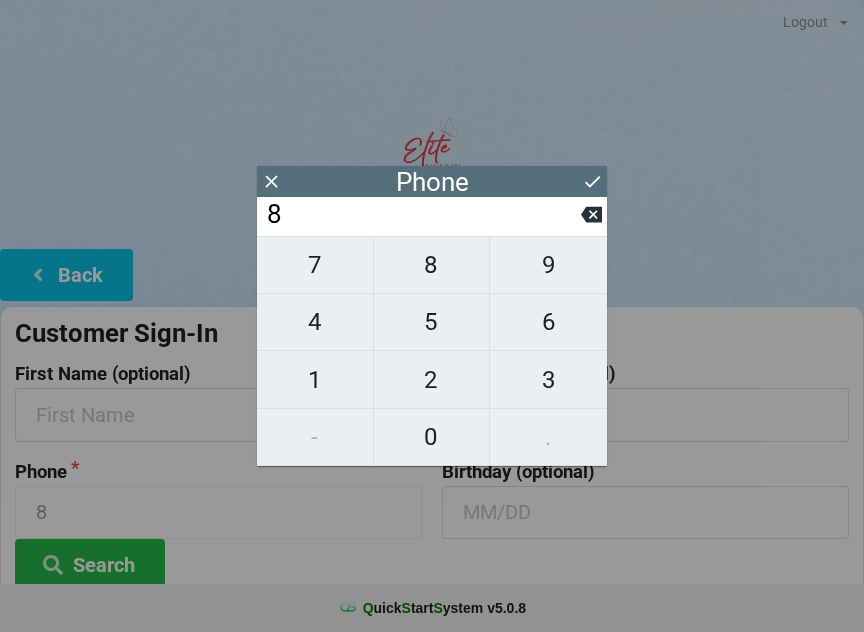 click on "6" at bounding box center [315, 265] 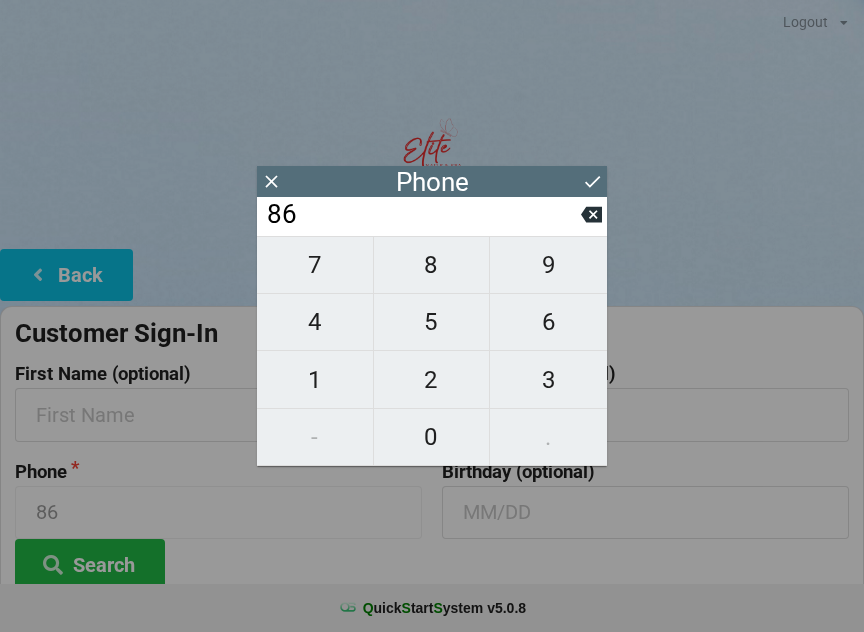 click on "3" at bounding box center [315, 265] 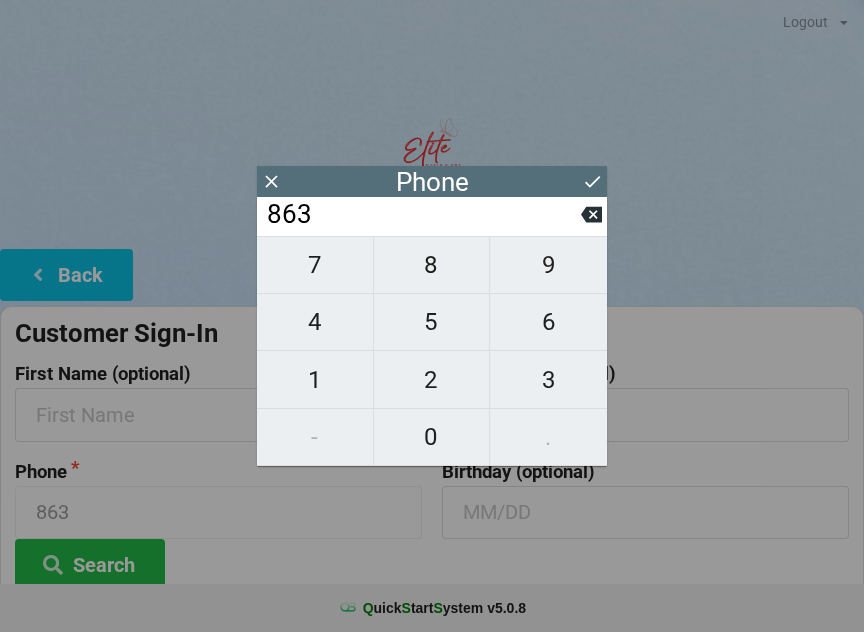 click on "7" at bounding box center [315, 265] 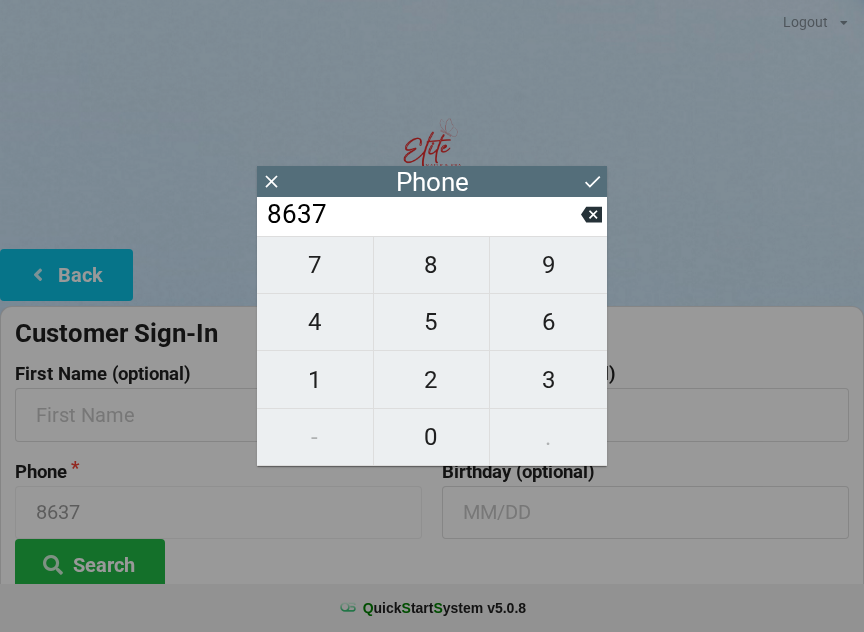 click on "4" at bounding box center [315, 265] 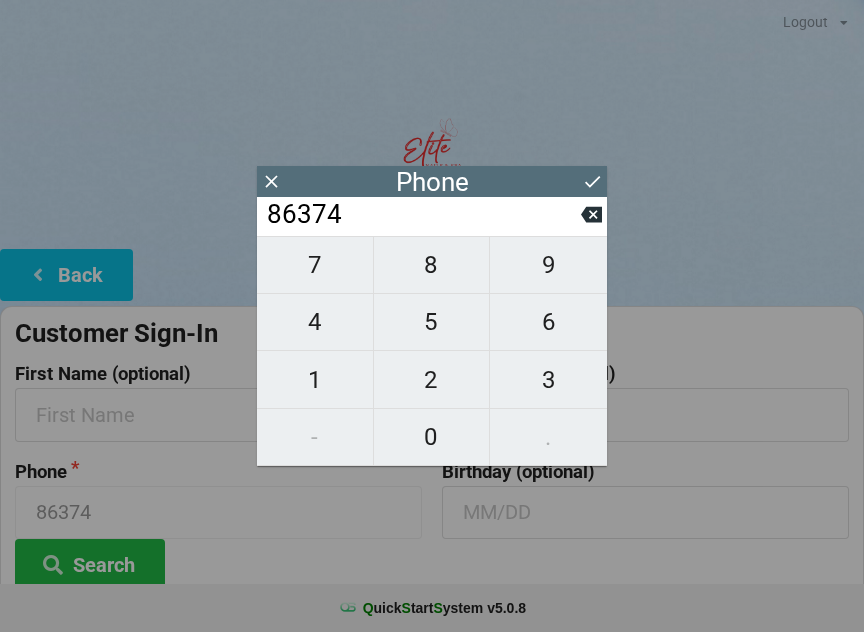 click on "6" at bounding box center [315, 265] 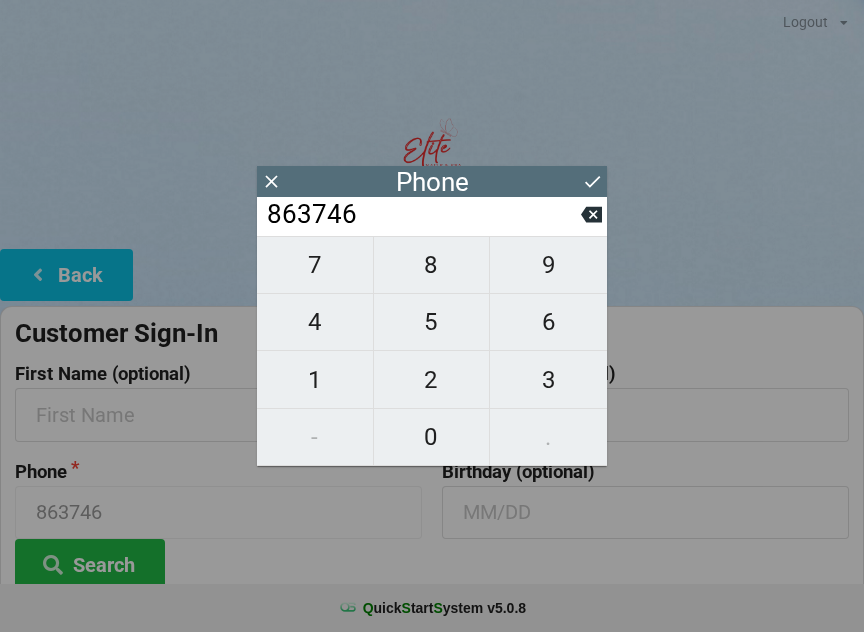click on "9" at bounding box center [315, 265] 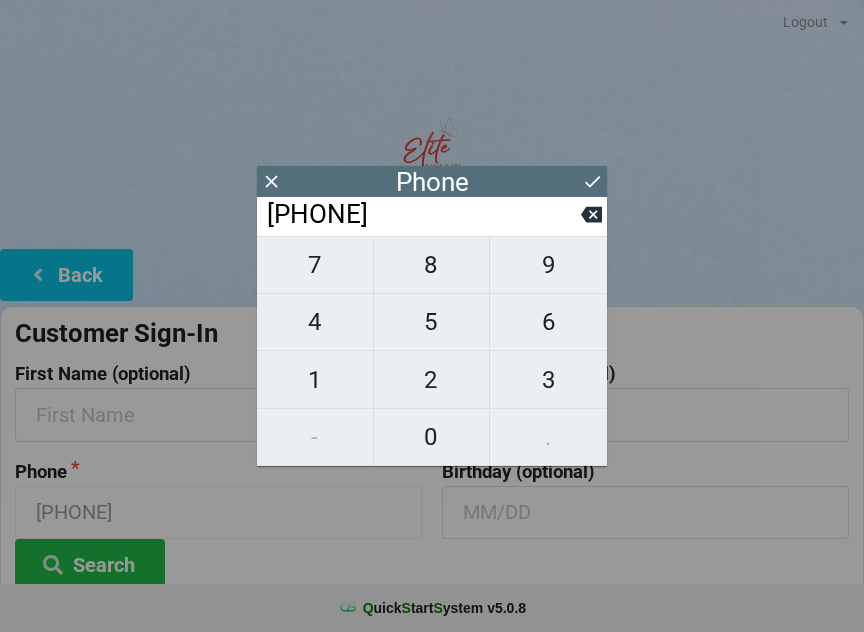 click on "9" at bounding box center [315, 265] 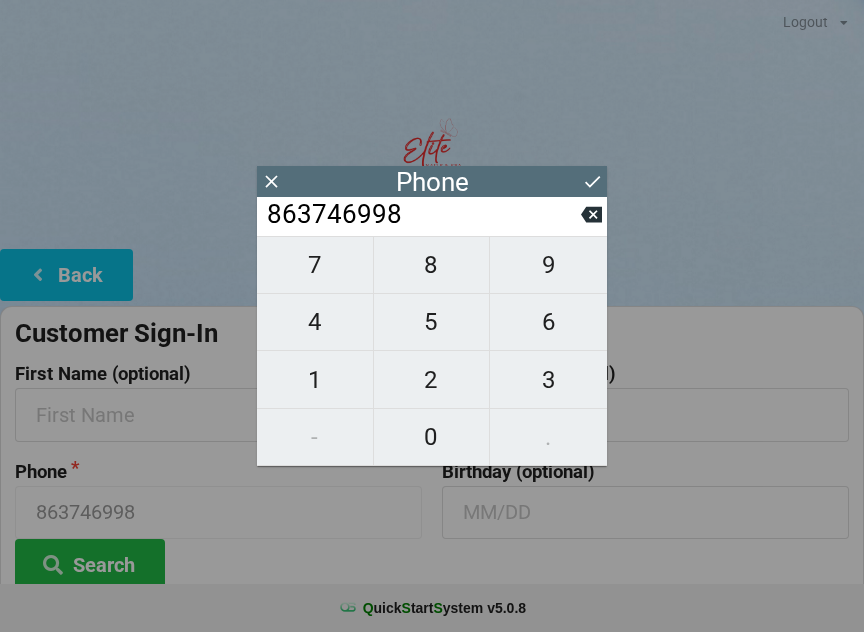 click on "1" at bounding box center [315, 265] 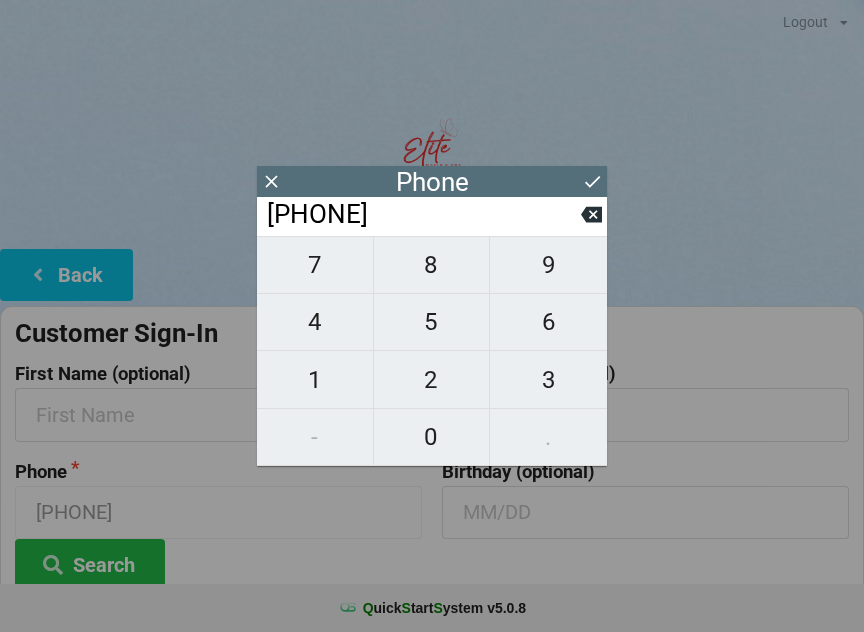 click at bounding box center (271, 181) 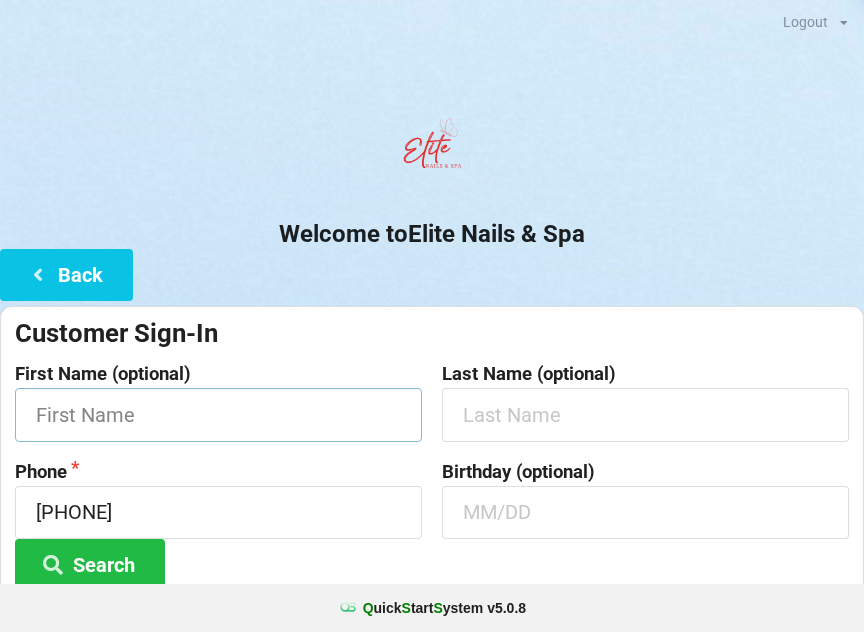 click at bounding box center (218, 414) 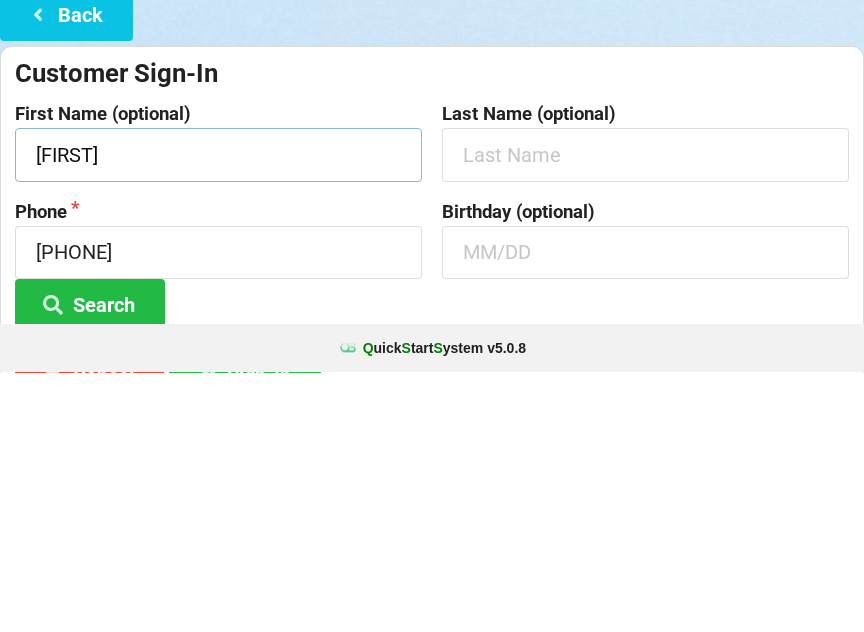 type on "[FIRST]" 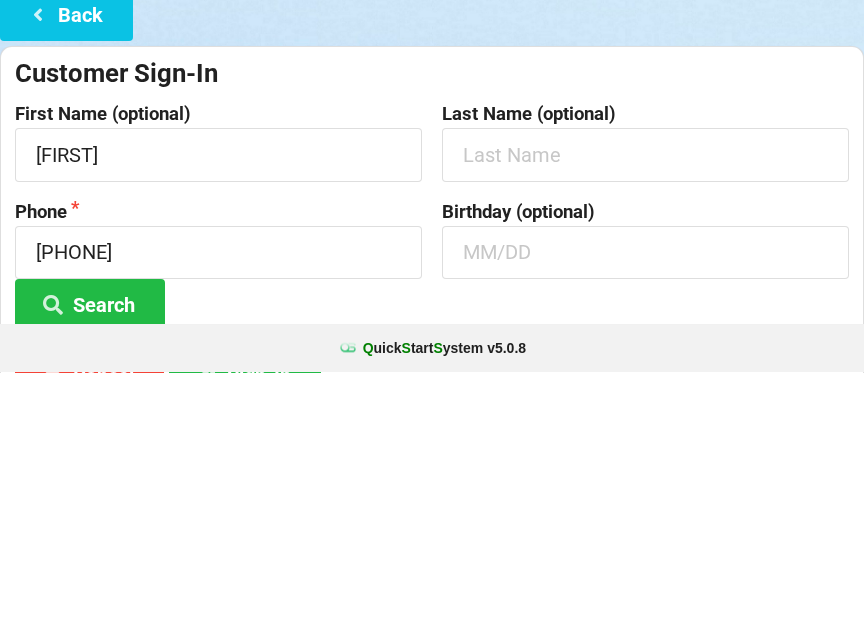 click at bounding box center (218, 414) 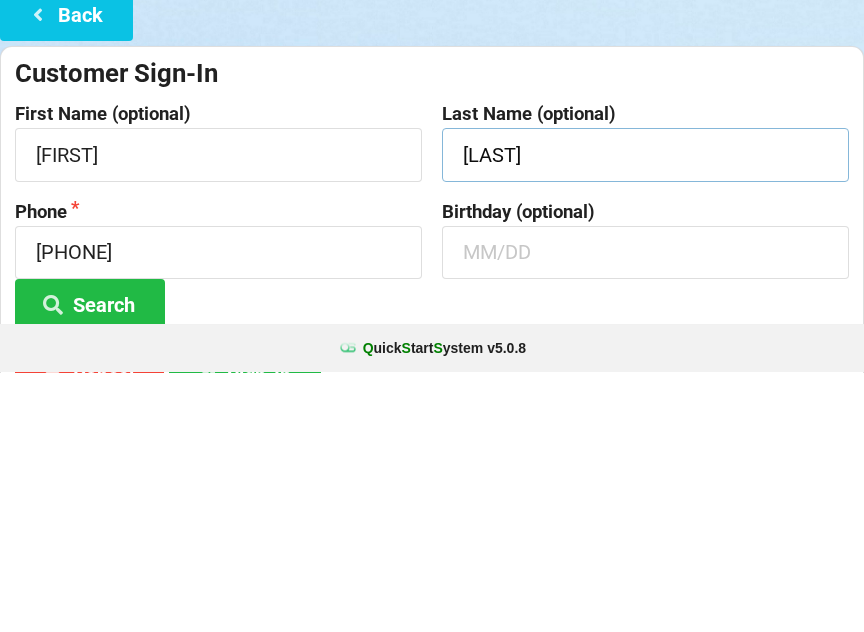 type on "[LAST]" 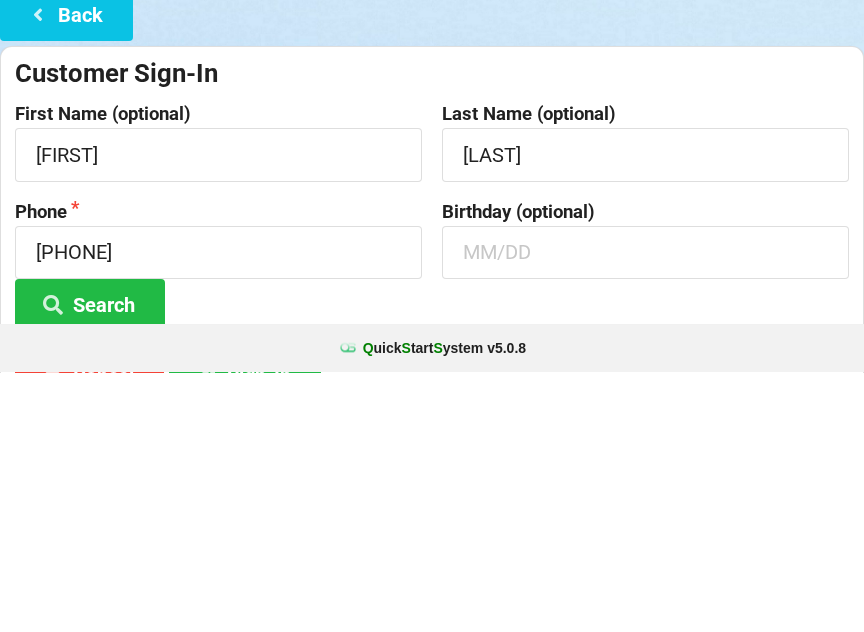 click on "Customer Sign-In First Name (optional) [FIRST] Last Name (optional) [LAST] Phone [PHONE] Search Birthday (optional)" at bounding box center [432, 453] 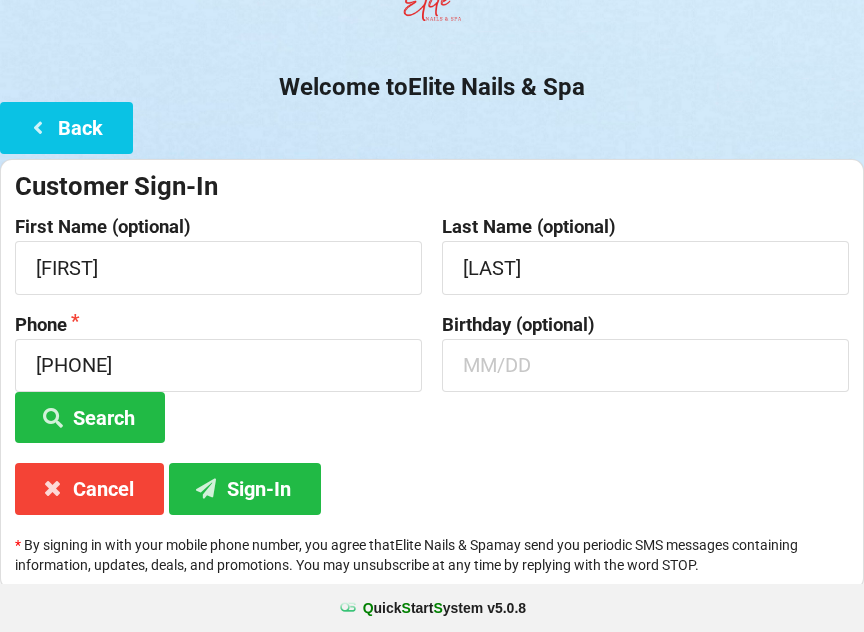 click on "Sign-In" at bounding box center [90, 417] 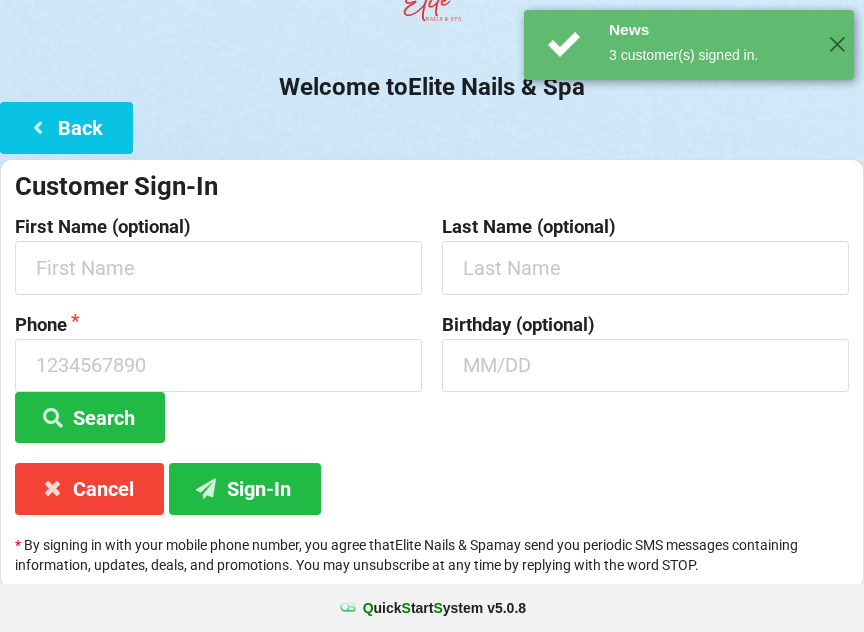 scroll, scrollTop: 0, scrollLeft: 0, axis: both 